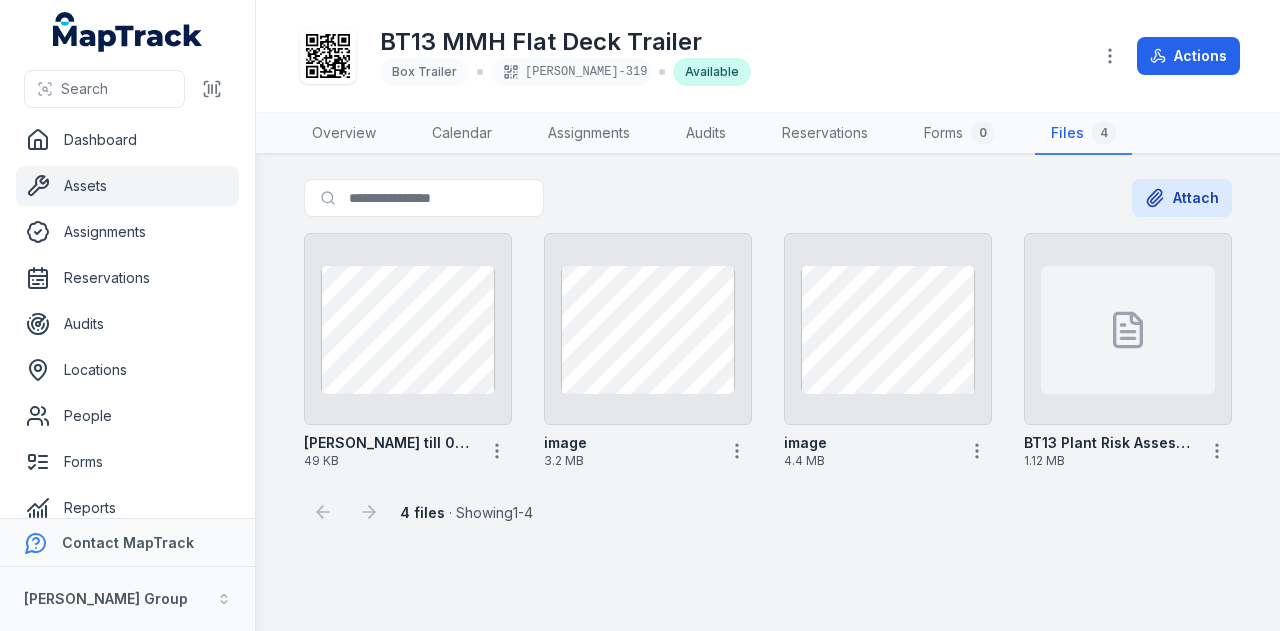 scroll, scrollTop: 0, scrollLeft: 0, axis: both 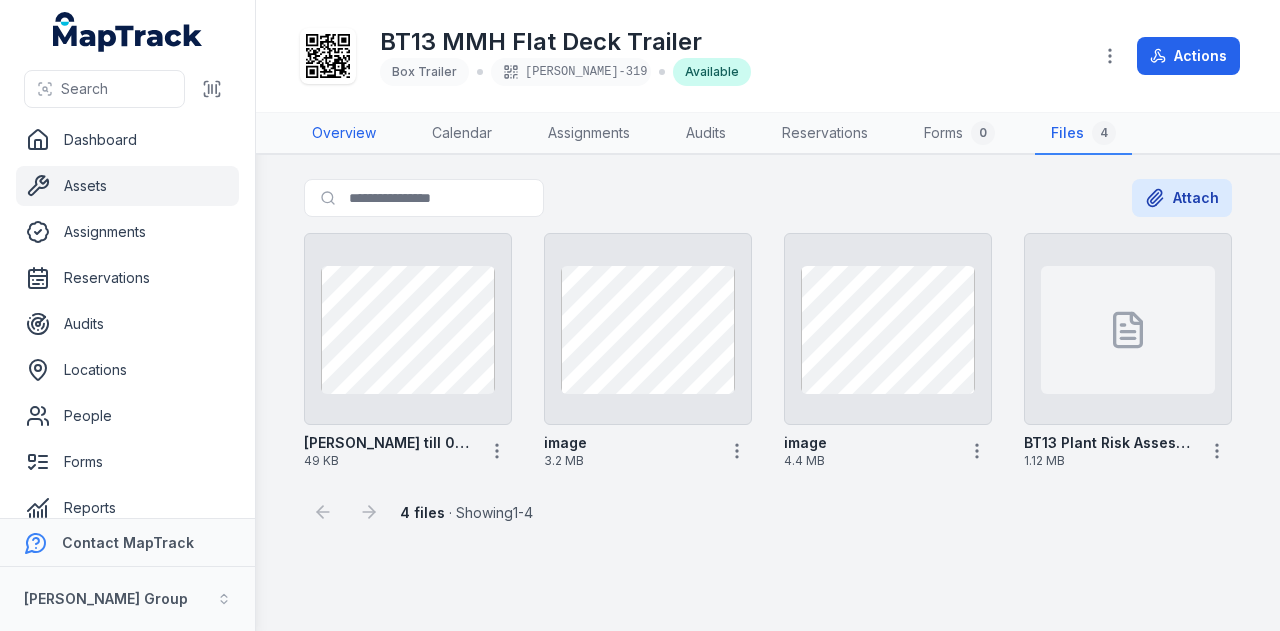 click on "Overview" at bounding box center (344, 134) 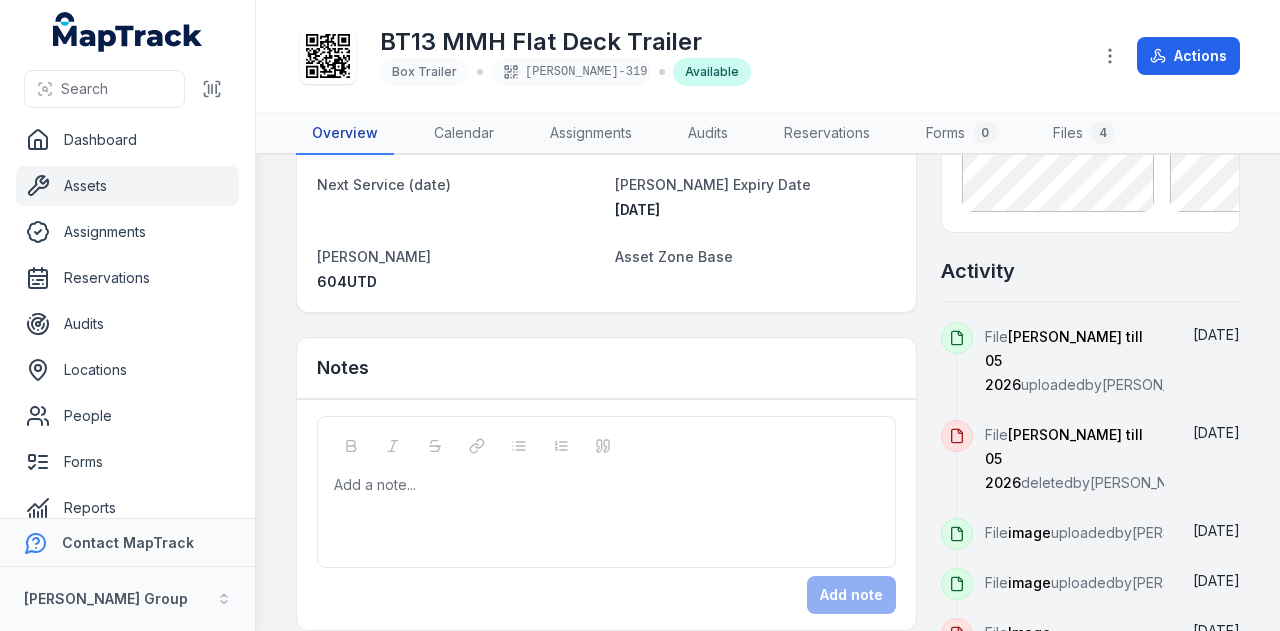 scroll, scrollTop: 0, scrollLeft: 0, axis: both 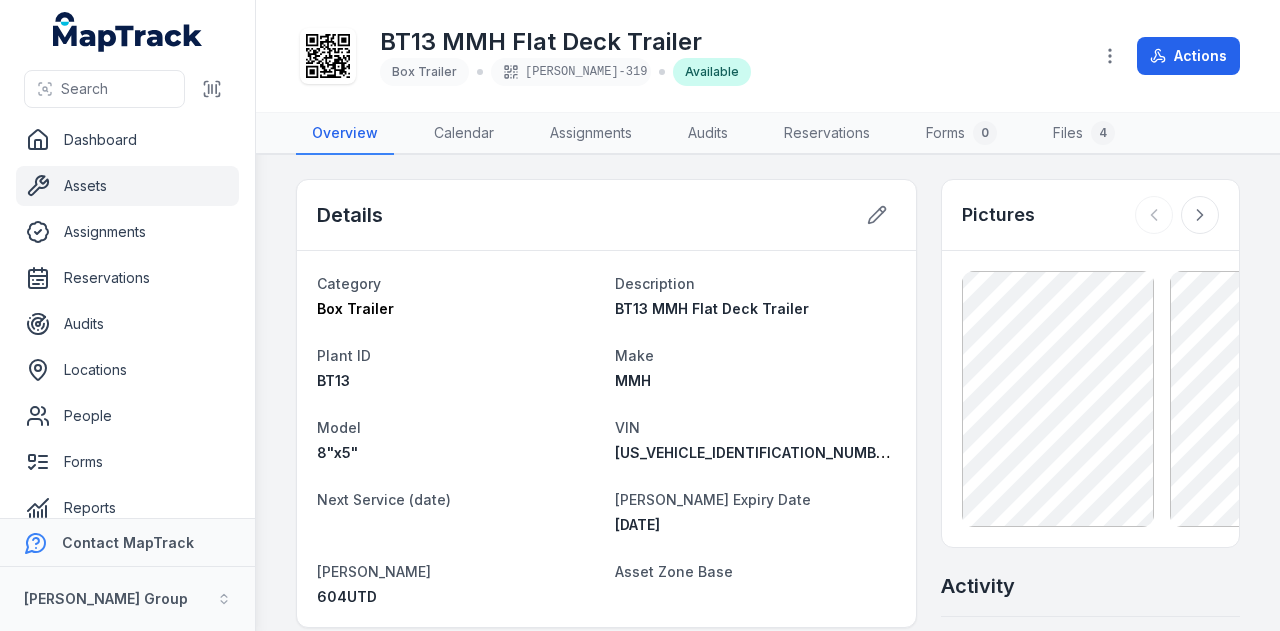 click on "Assets" at bounding box center [127, 186] 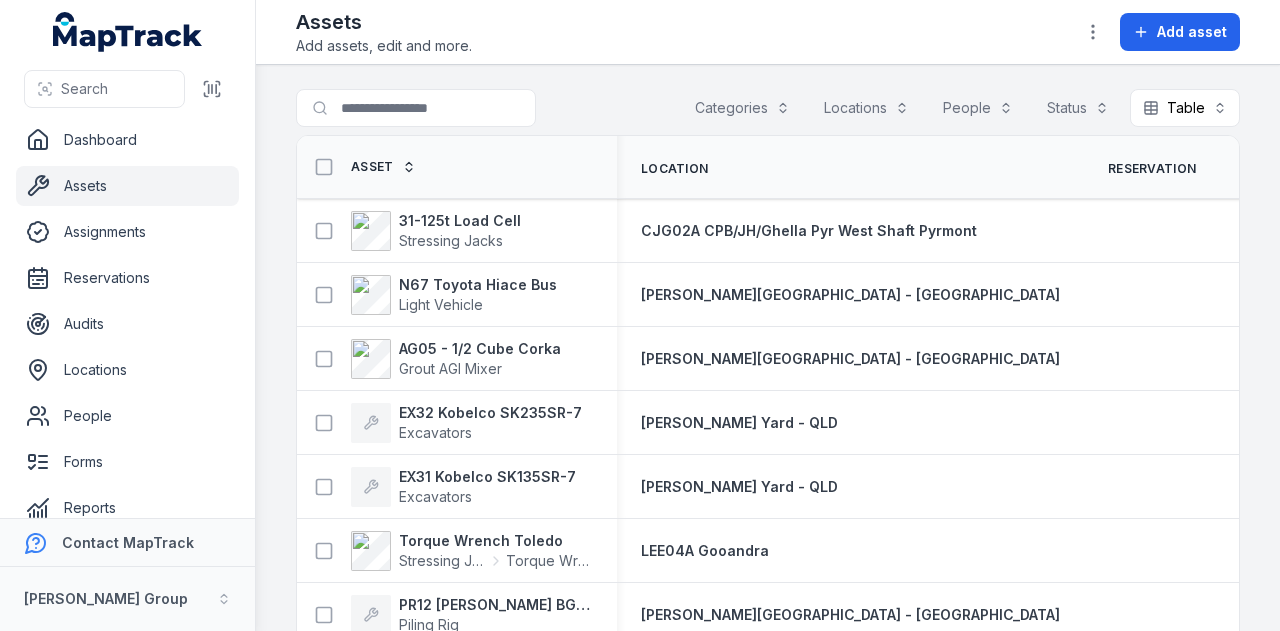 scroll, scrollTop: 0, scrollLeft: 0, axis: both 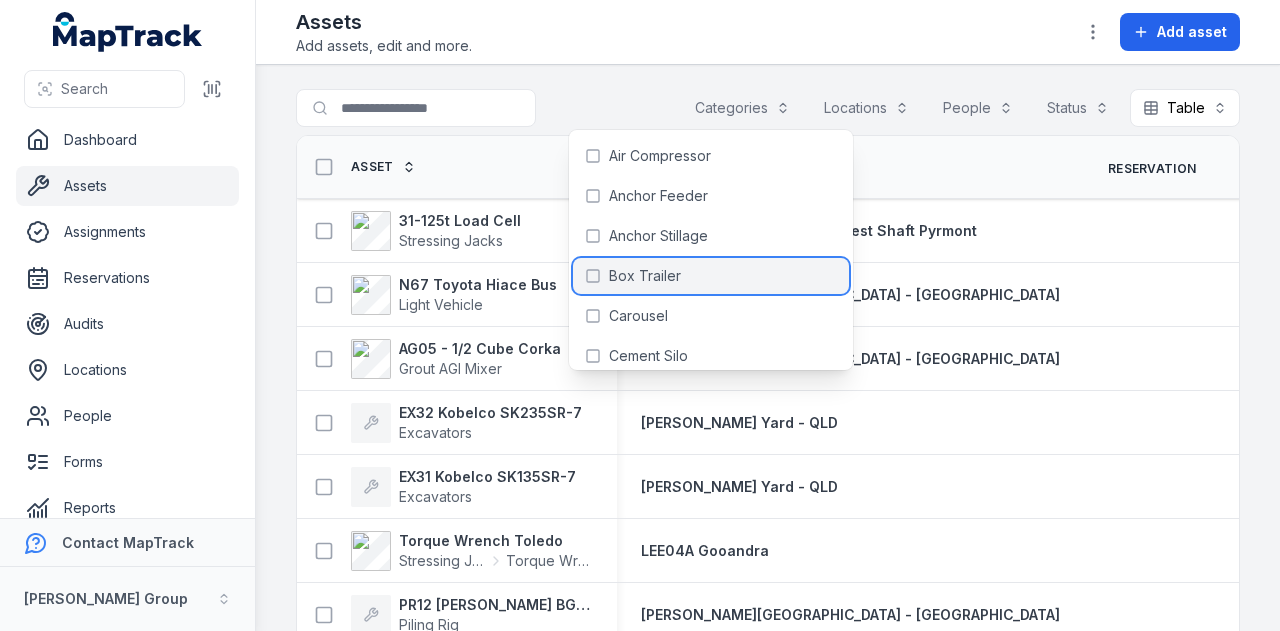 click on "Box Trailer" at bounding box center [711, 276] 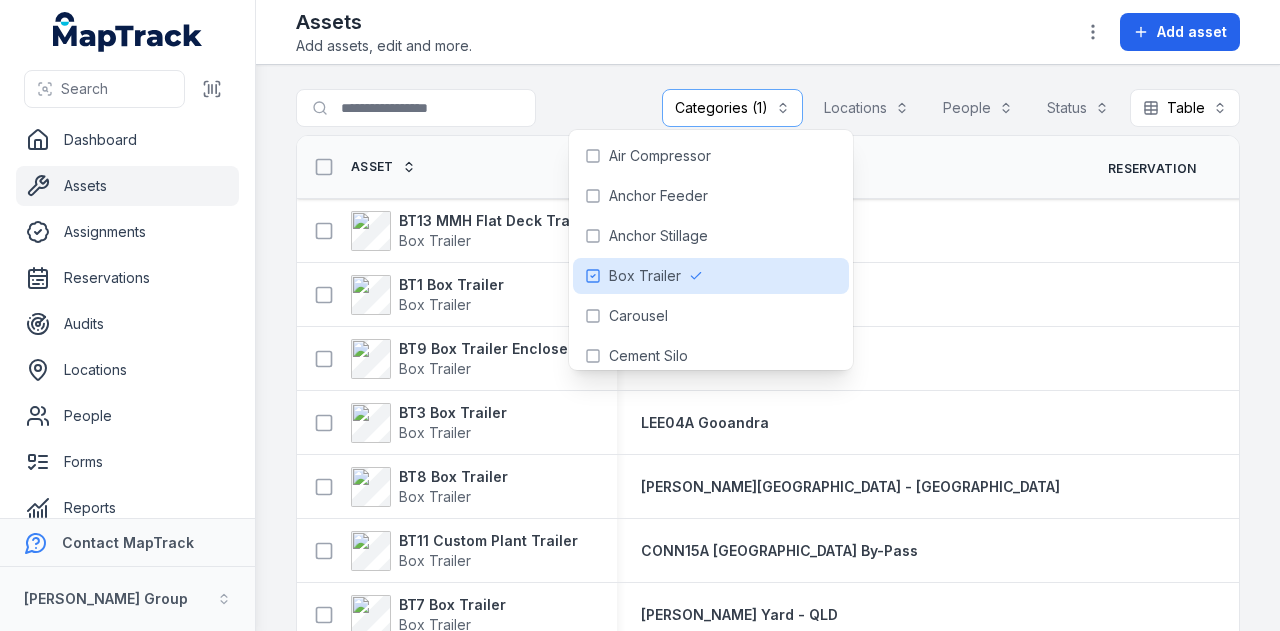 click on "**********" at bounding box center [768, 348] 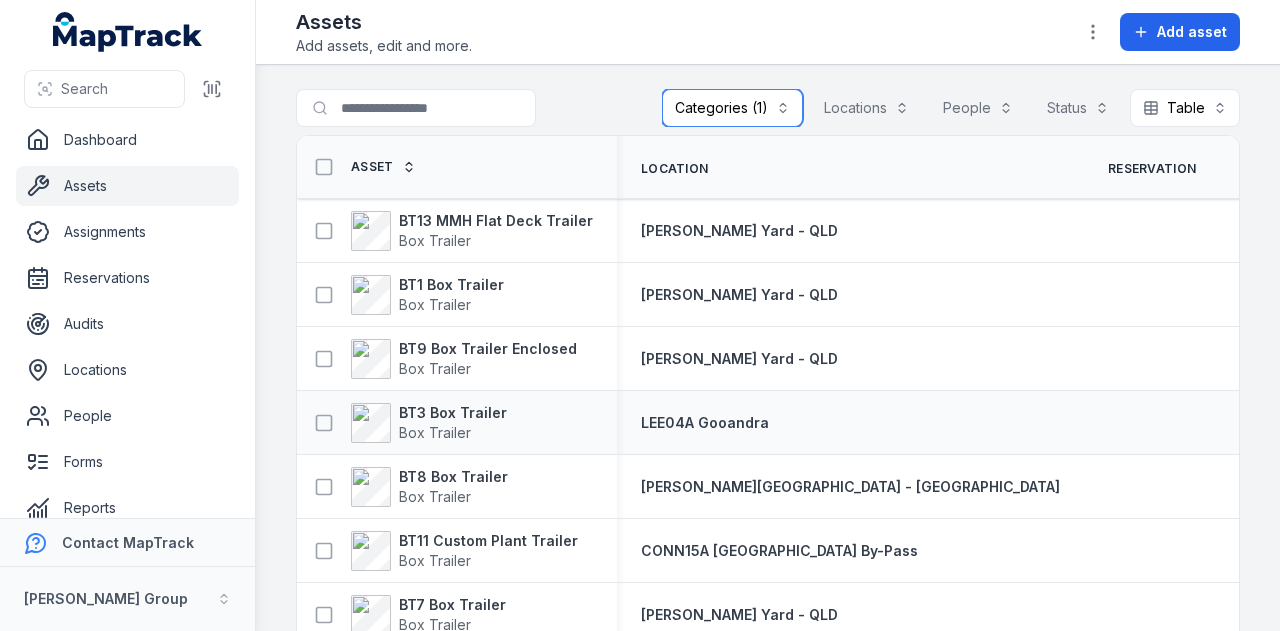 scroll, scrollTop: 46, scrollLeft: 0, axis: vertical 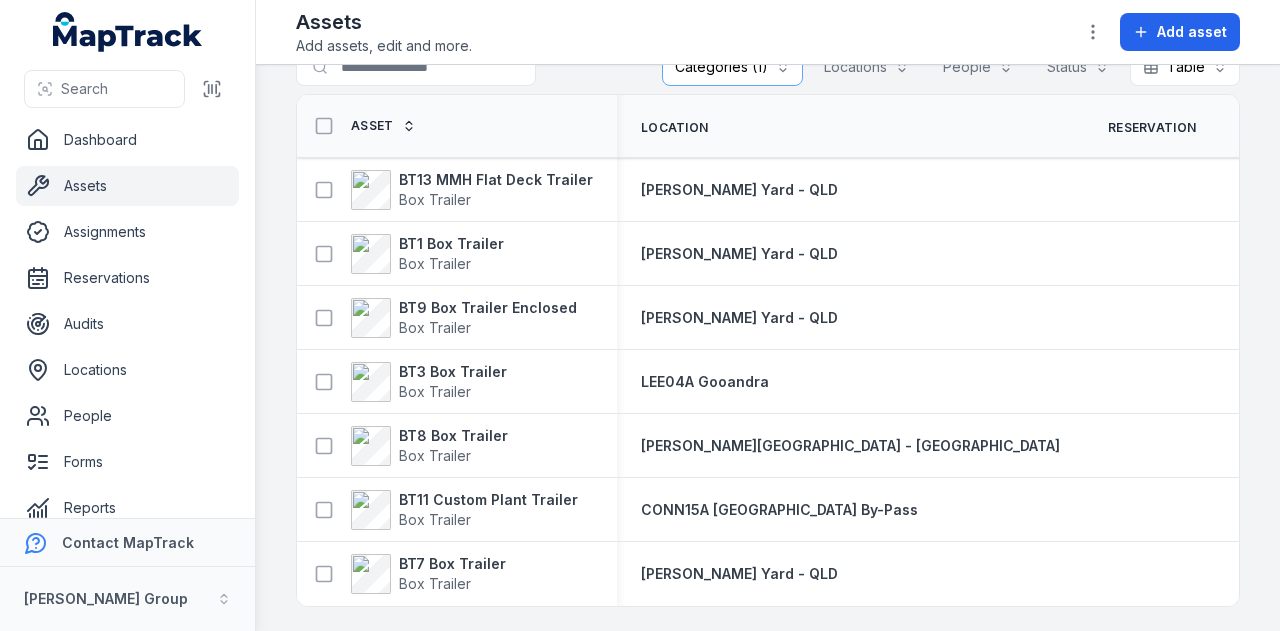click on "Asset" at bounding box center [360, 126] 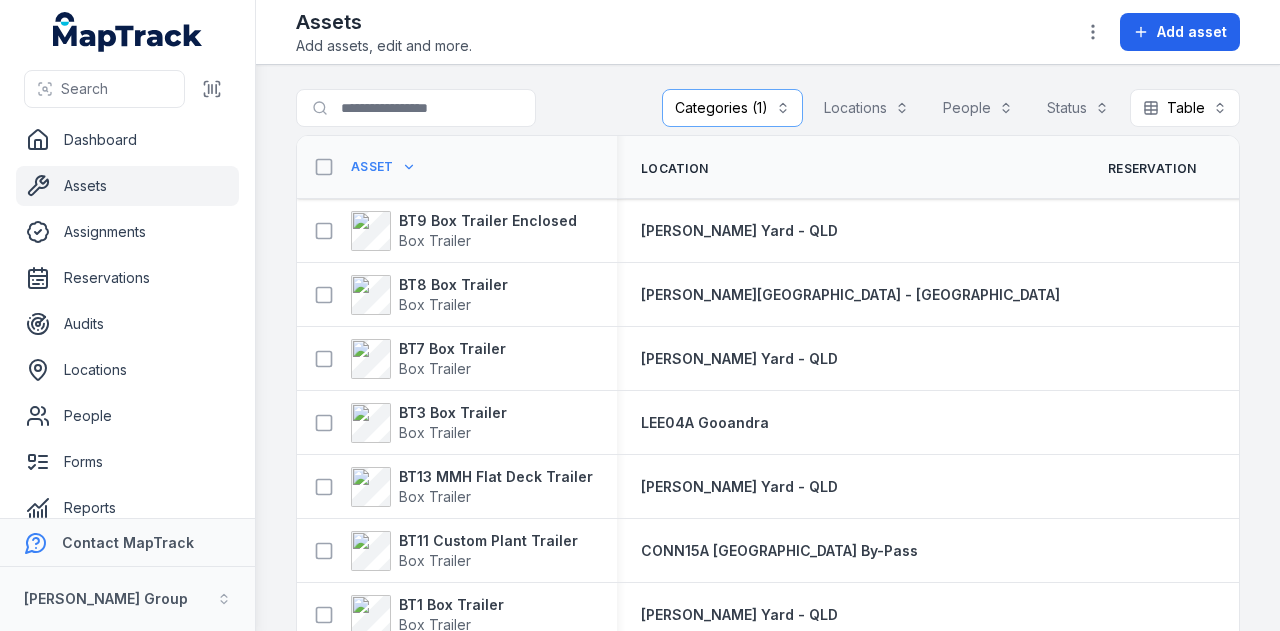 scroll, scrollTop: 0, scrollLeft: 0, axis: both 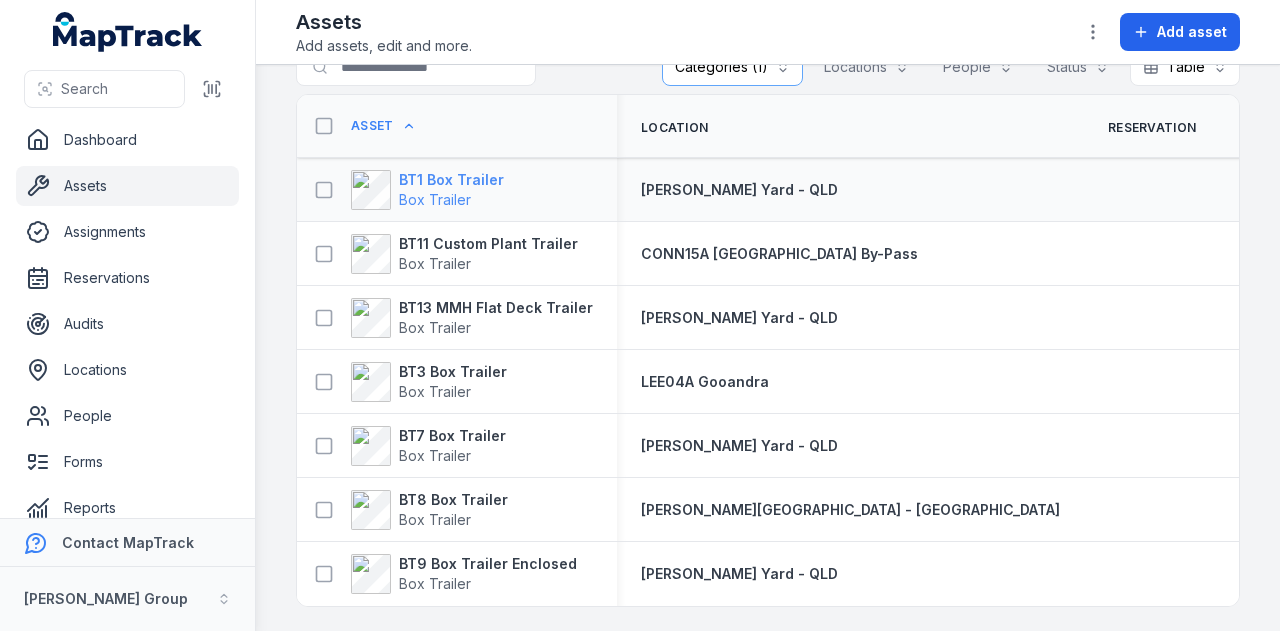 click on "BT1 Box Trailer" at bounding box center (451, 180) 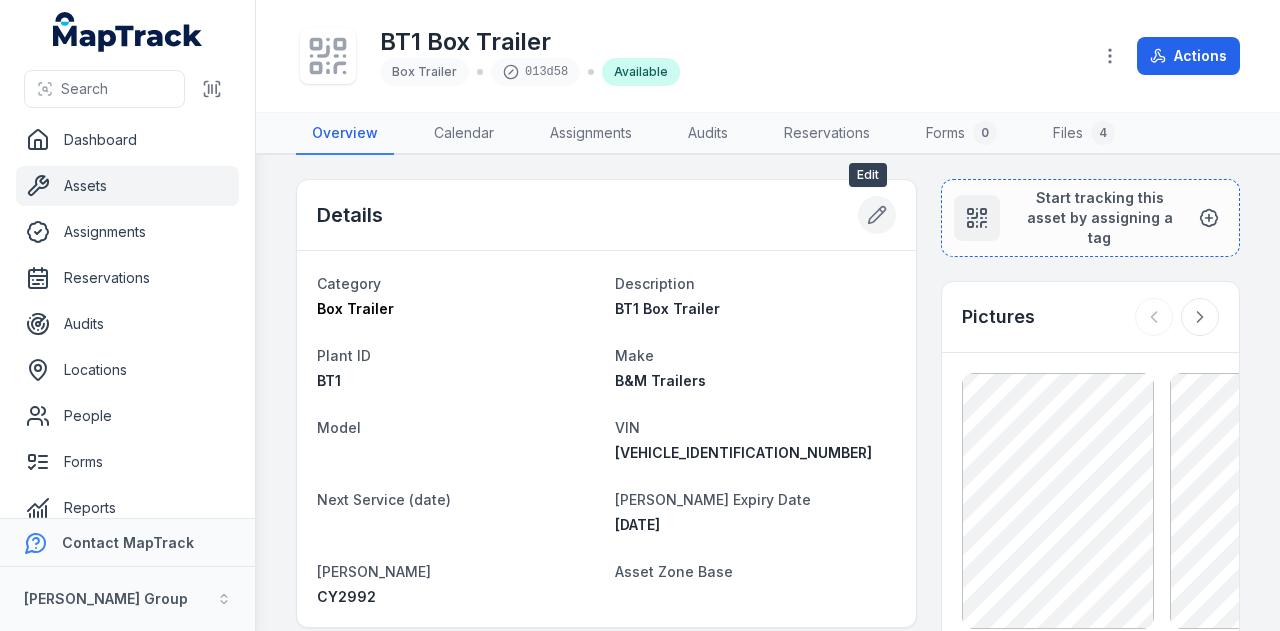 click 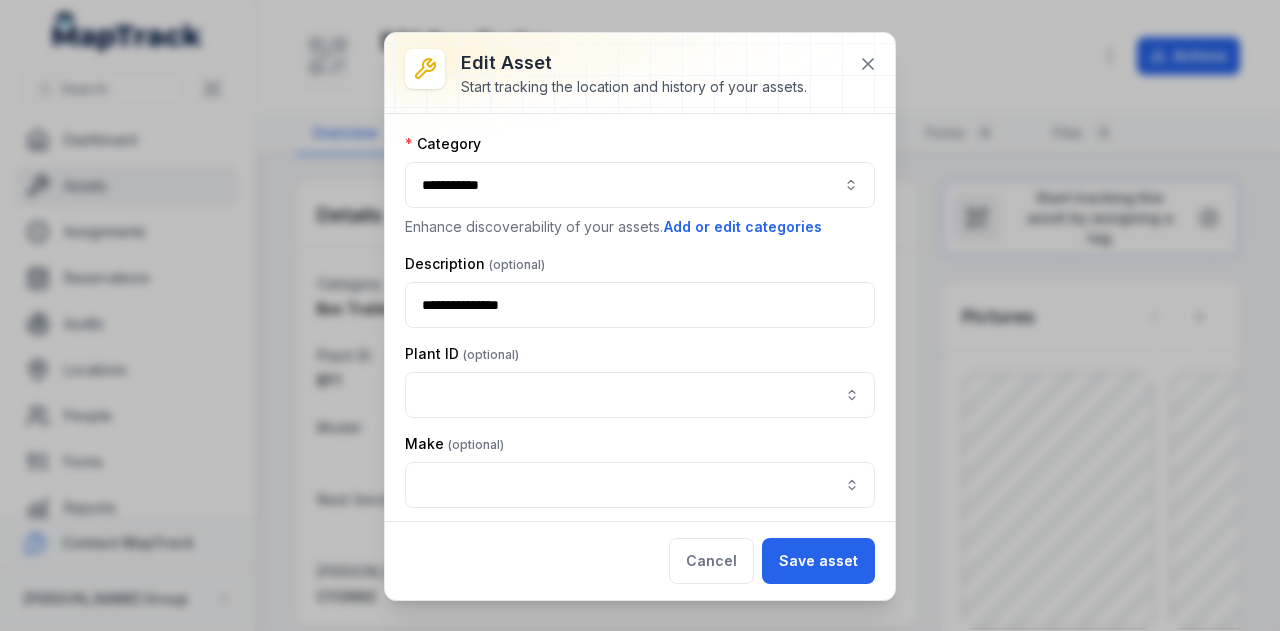 type on "**********" 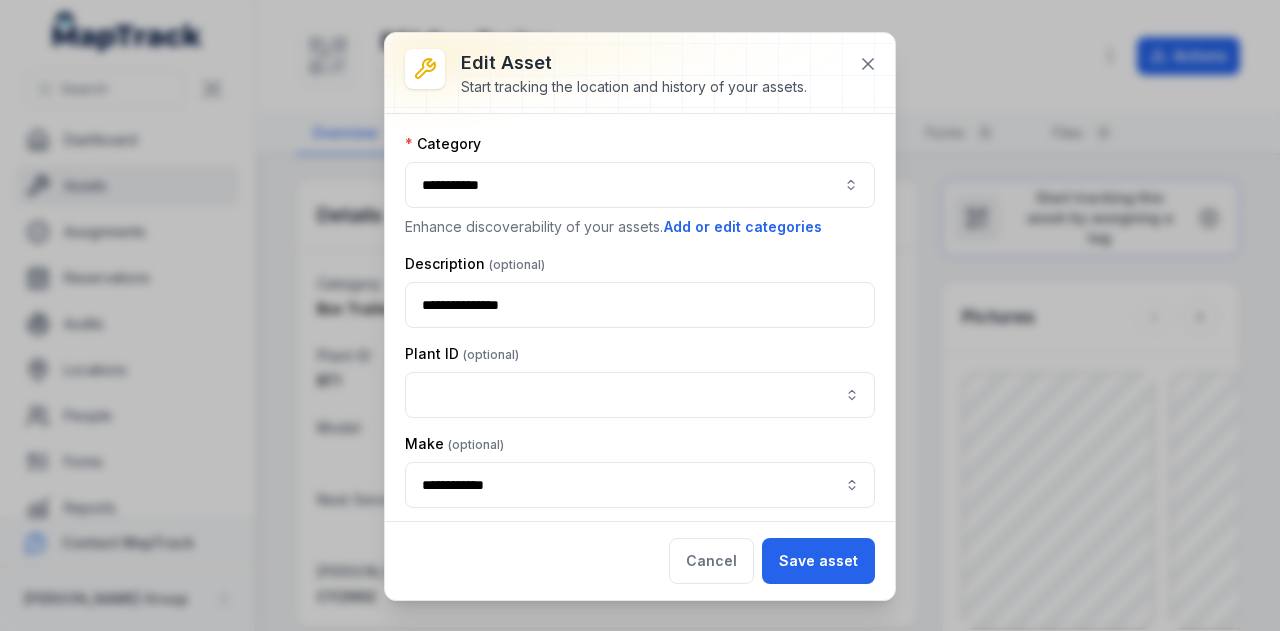 type on "***" 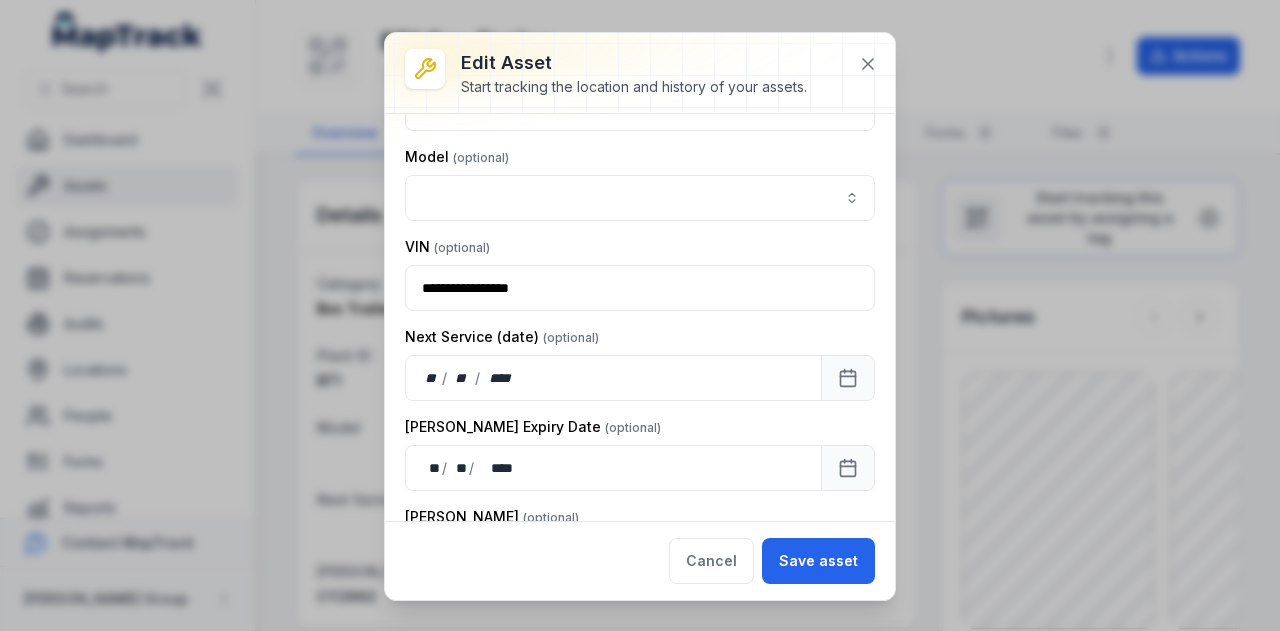 scroll, scrollTop: 538, scrollLeft: 0, axis: vertical 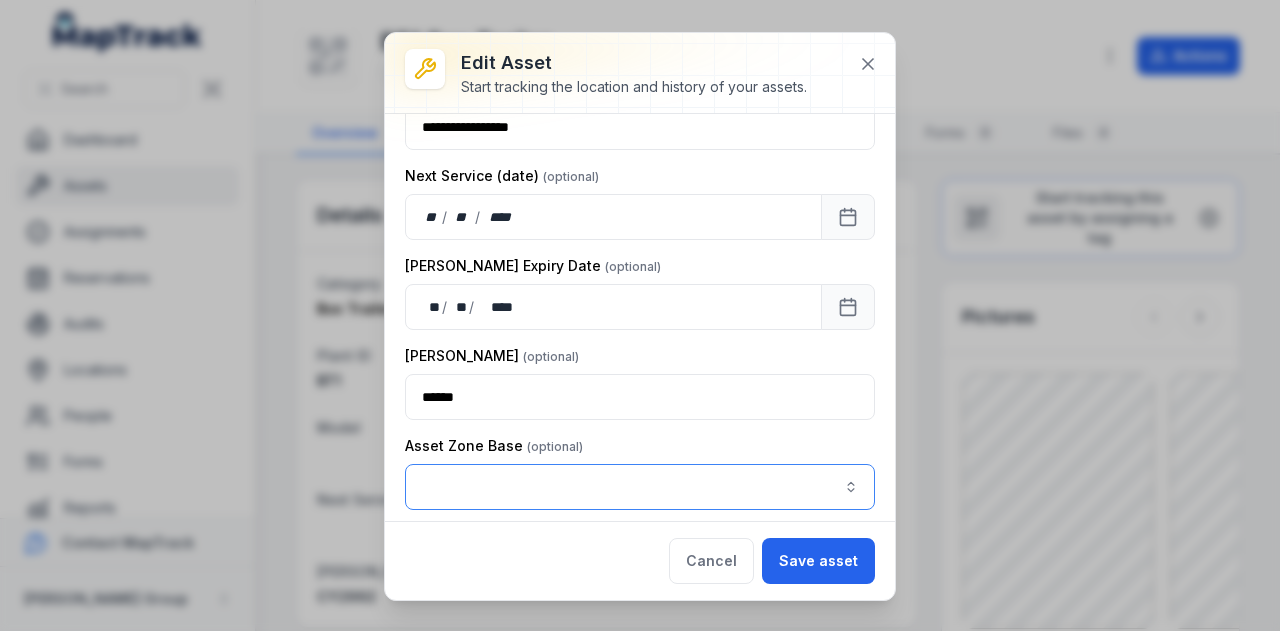 click at bounding box center [640, 487] 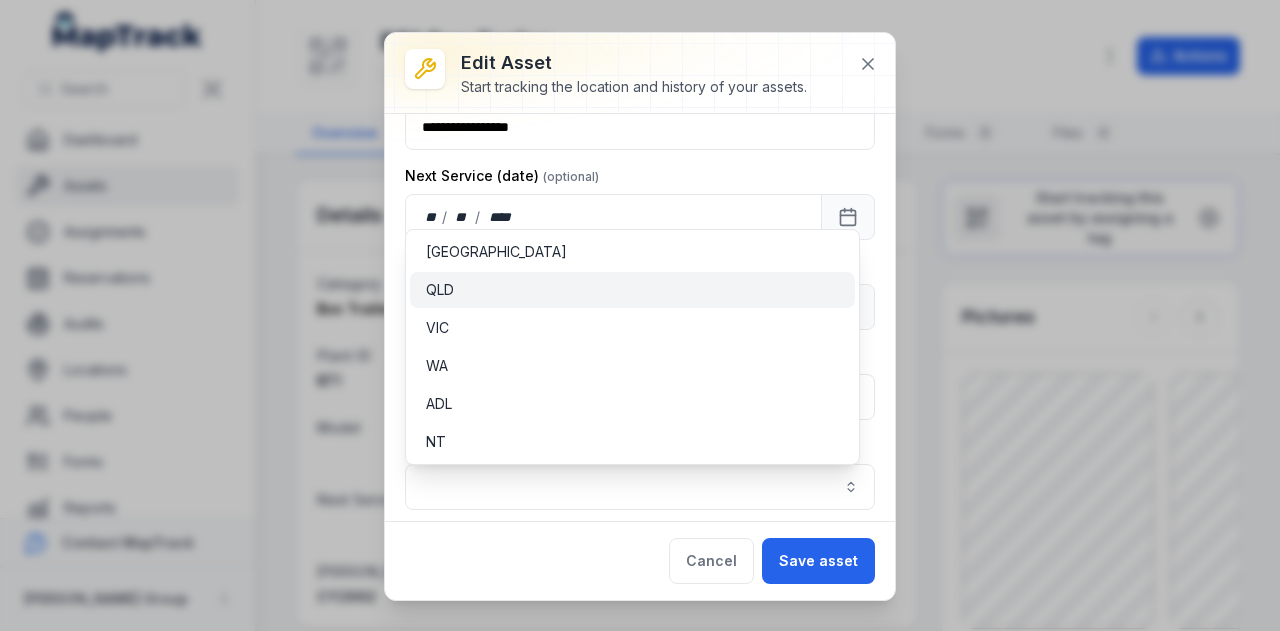 click on "QLD" at bounding box center (632, 290) 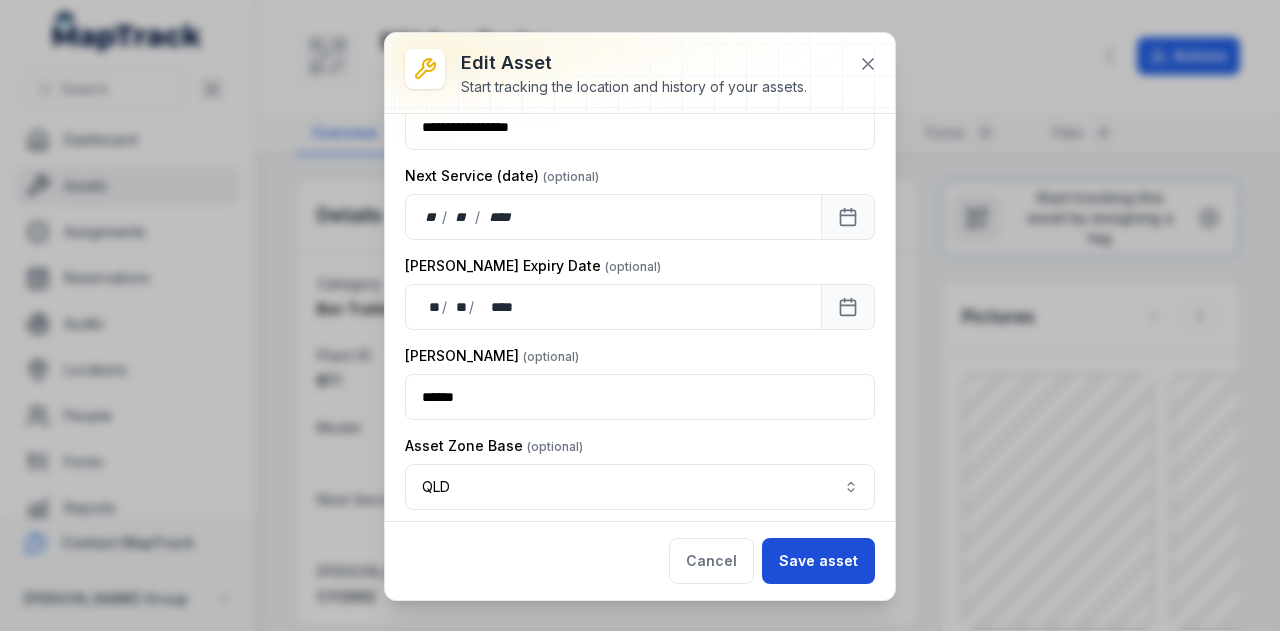 click on "Save asset" at bounding box center (818, 561) 